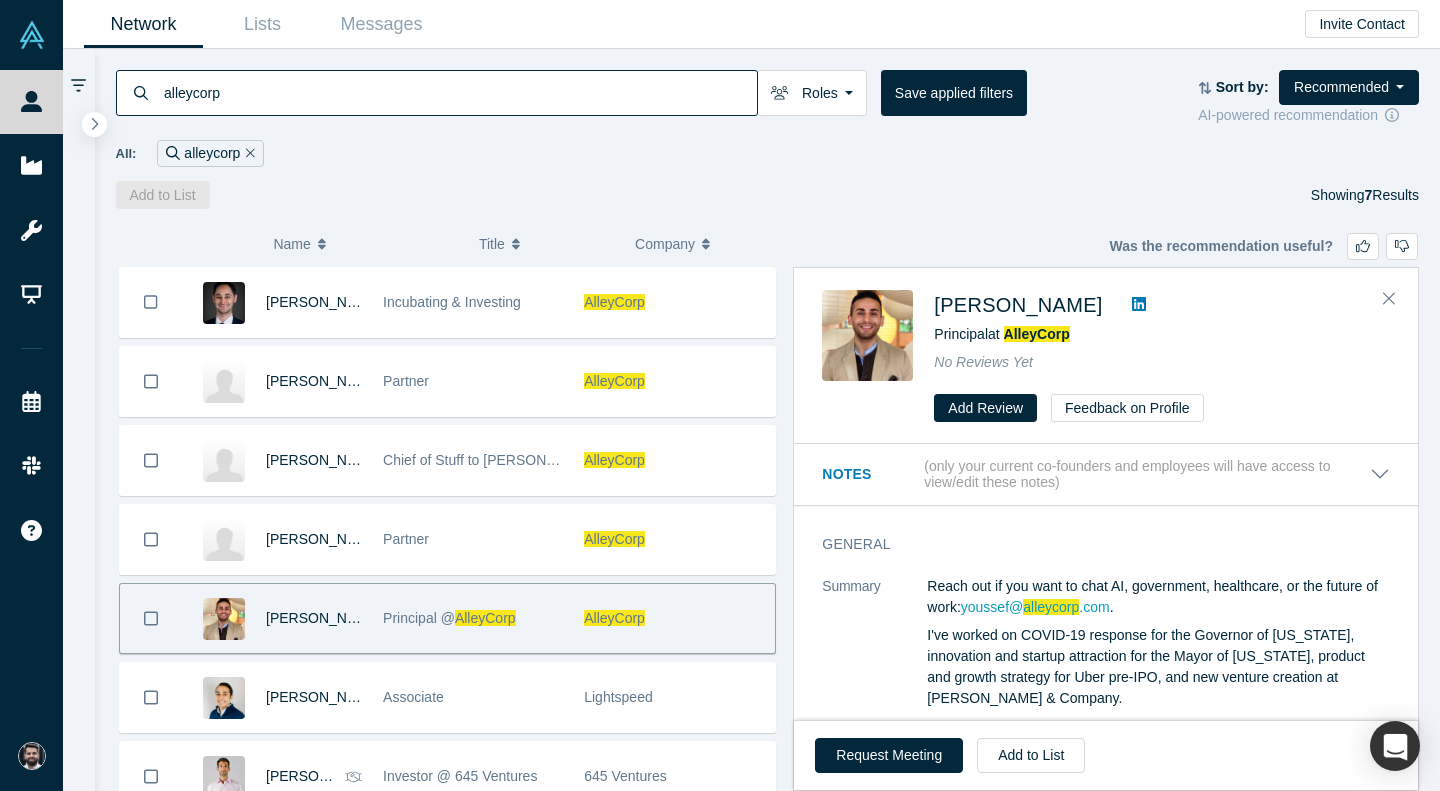 scroll, scrollTop: 0, scrollLeft: 0, axis: both 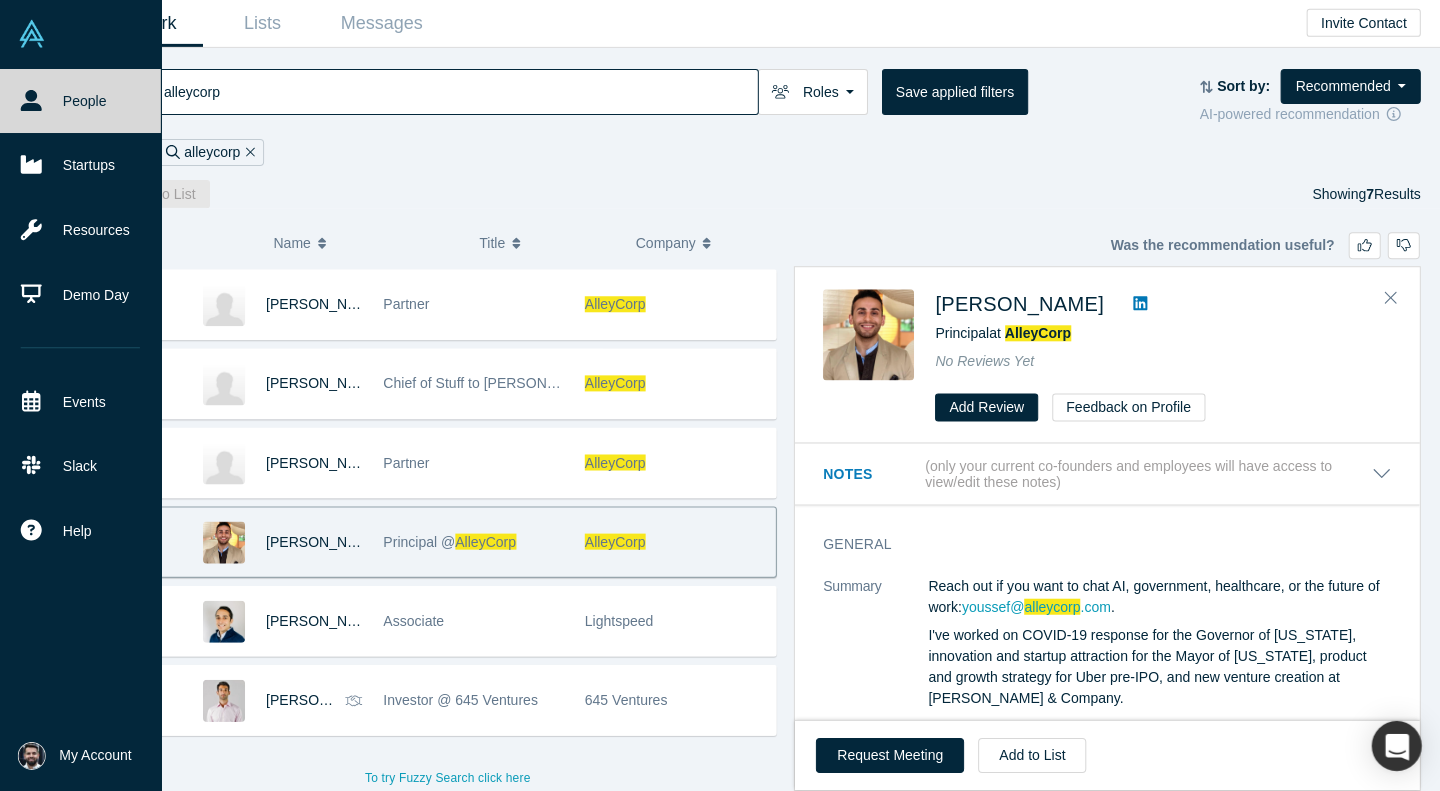 click at bounding box center (80, 35) 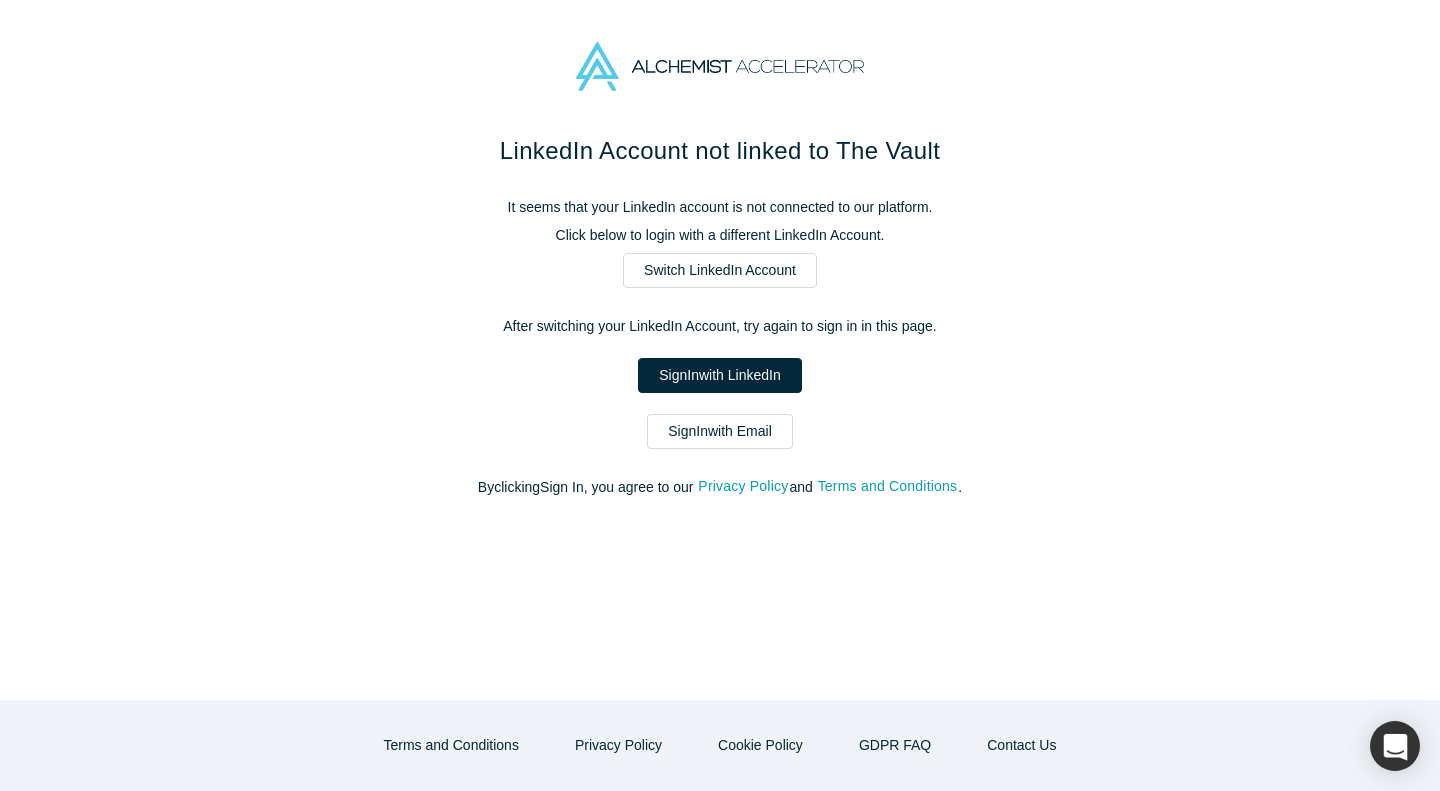 scroll, scrollTop: 0, scrollLeft: 0, axis: both 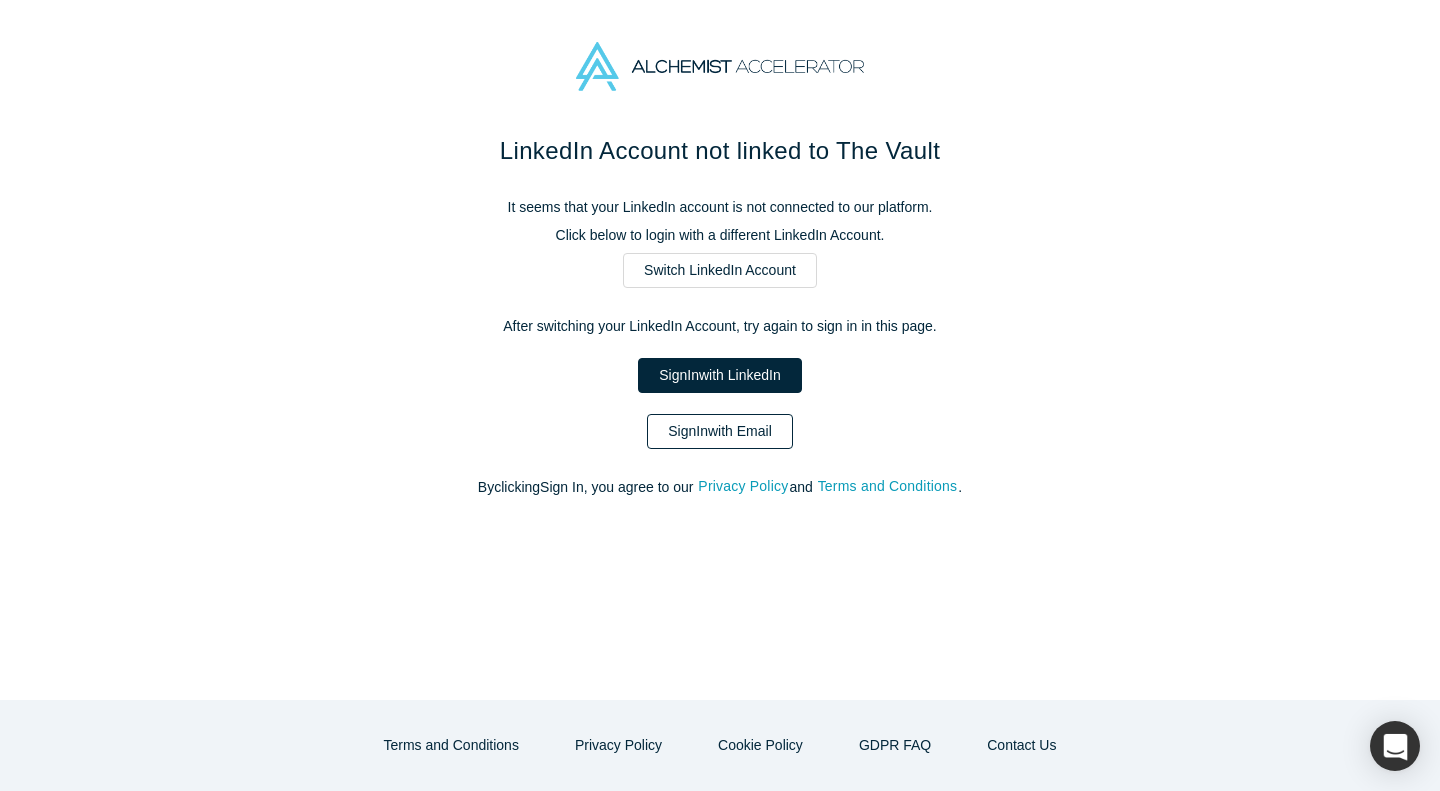 click on "Sign  In  with Email" at bounding box center [720, 431] 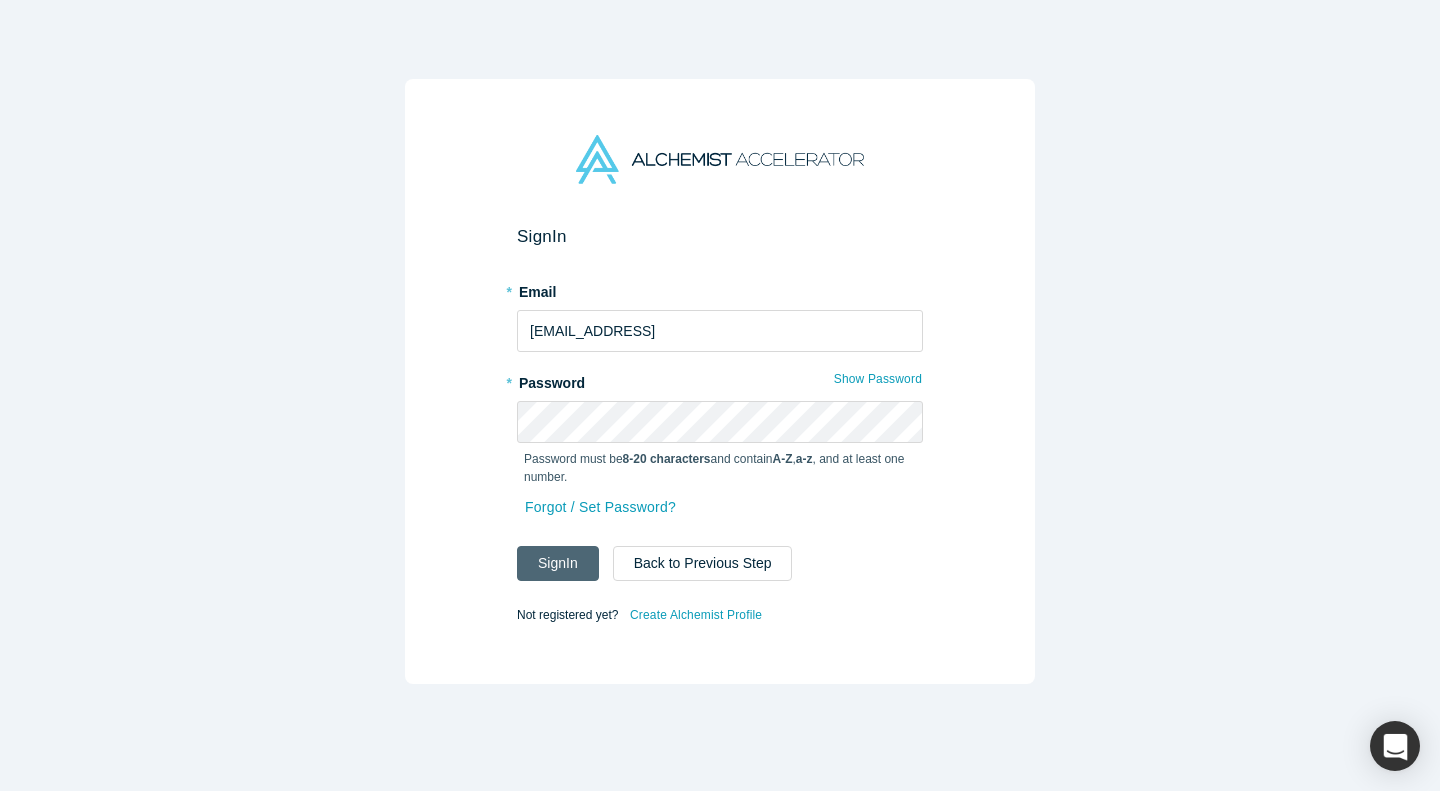 click on "Sign  In" at bounding box center [558, 563] 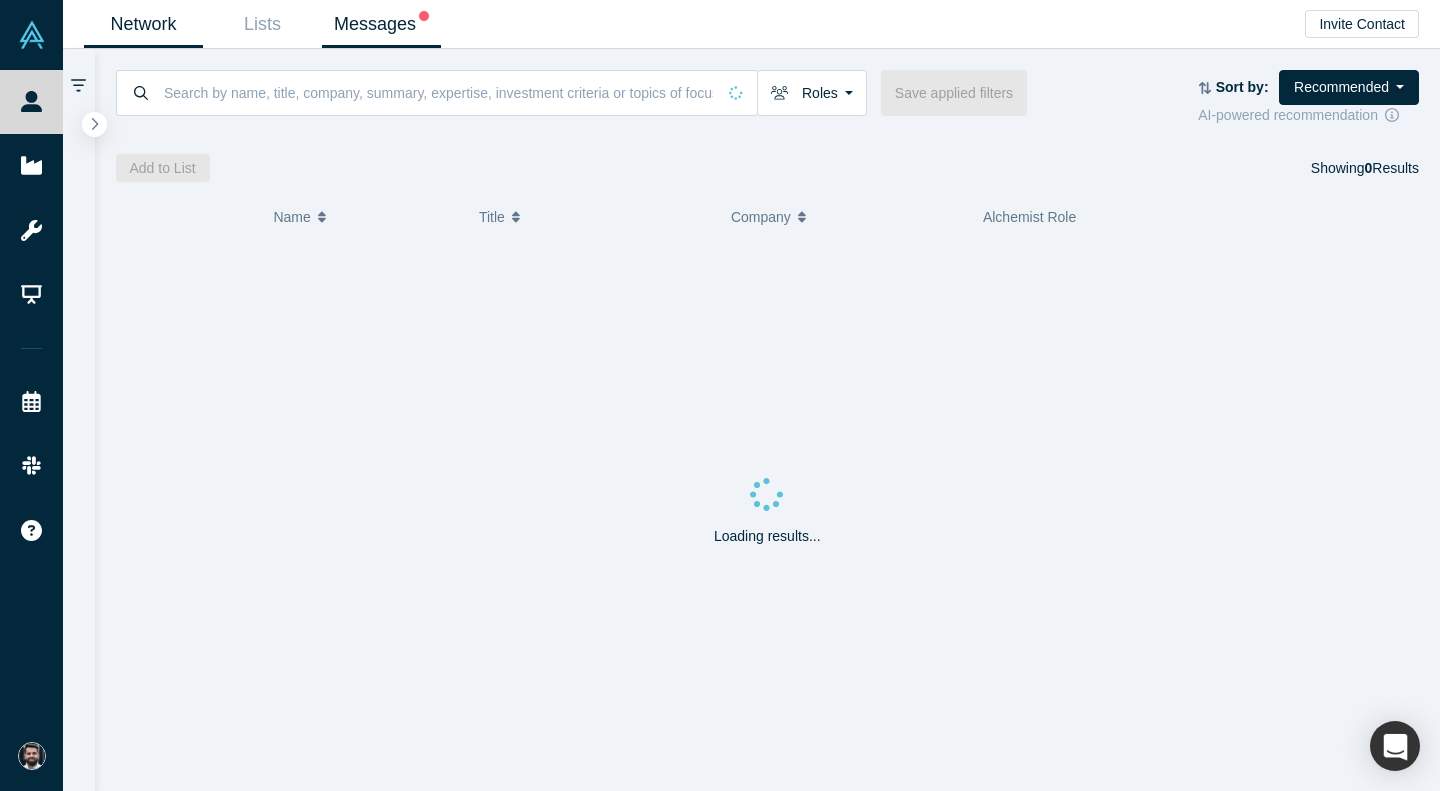click on "Messages" at bounding box center [381, 24] 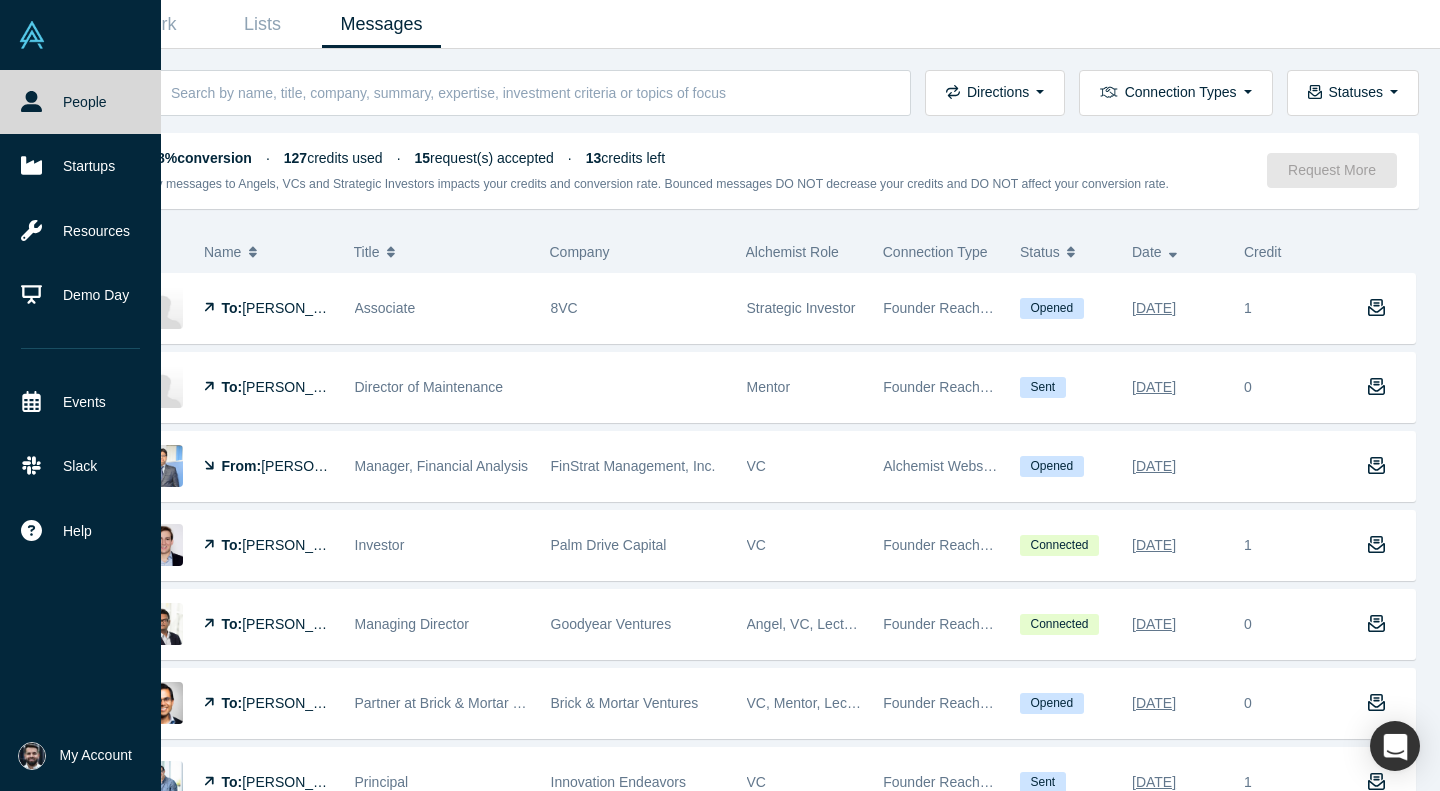 click at bounding box center [32, 35] 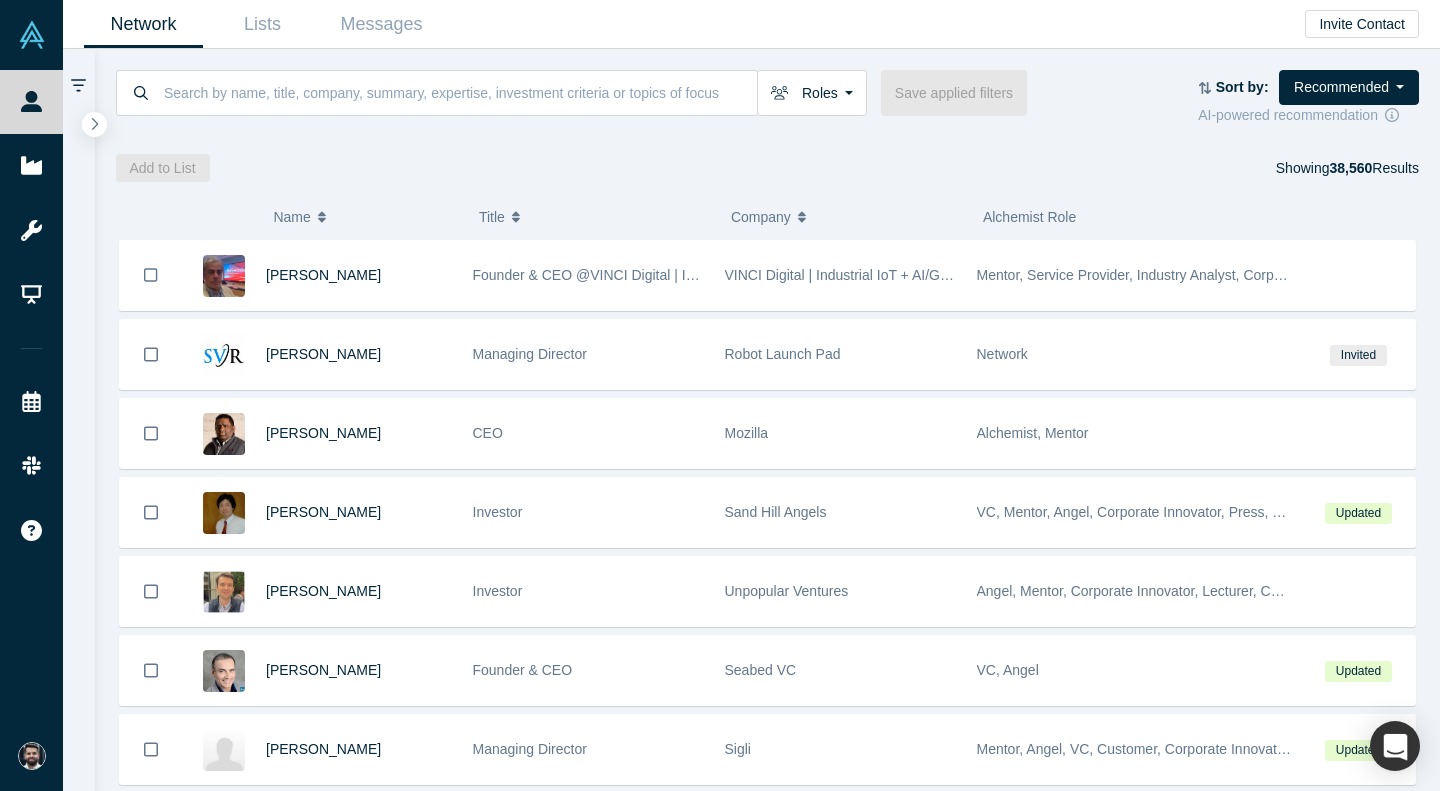 click on "( 0 ) Name   Title   Company   Alchemist Role [PERSON_NAME] Founder & CEO @VINCI Digital | IIoT + AI/GenAI Strategic Advisory VINCI Digital | Industrial IoT + AI/GenAI Strategic Advisory Mentor, Service Provider, Industry Analyst, Corporate Innovator, Freelancer / Consultant, Lecturer, Channel Partner, Strategic Investor [PERSON_NAME] Managing Director Robot Launch Pad Network   Invited [PERSON_NAME] CEO Mozilla Alchemist, Mentor [PERSON_NAME] Investor Sand Hill Angels VC, Mentor, Angel, Corporate Innovator, Press, Strategic Investor, Channel Partner, Freelancer / Consultant   Updated [PERSON_NAME] Investor Unpopular Ventures Angel, Mentor, Corporate Innovator, Lecturer, Channel Partner, VC [PERSON_NAME] Founder & CEO Seabed VC VC, Angel   Updated [PERSON_NAME] Managing Director [PERSON_NAME], Angel, VC, Customer, Corporate Innovator, Service Provider, Lecturer, Acquirer   Updated [PERSON_NAME] Mentor [PERSON_NAME] Investment UG Mentor [PERSON_NAME] CMO Alchemist Accelerator [PERSON_NAME] Investor Mucker Capital VC [PERSON_NAME] Mentor, VC" at bounding box center [768, 486] 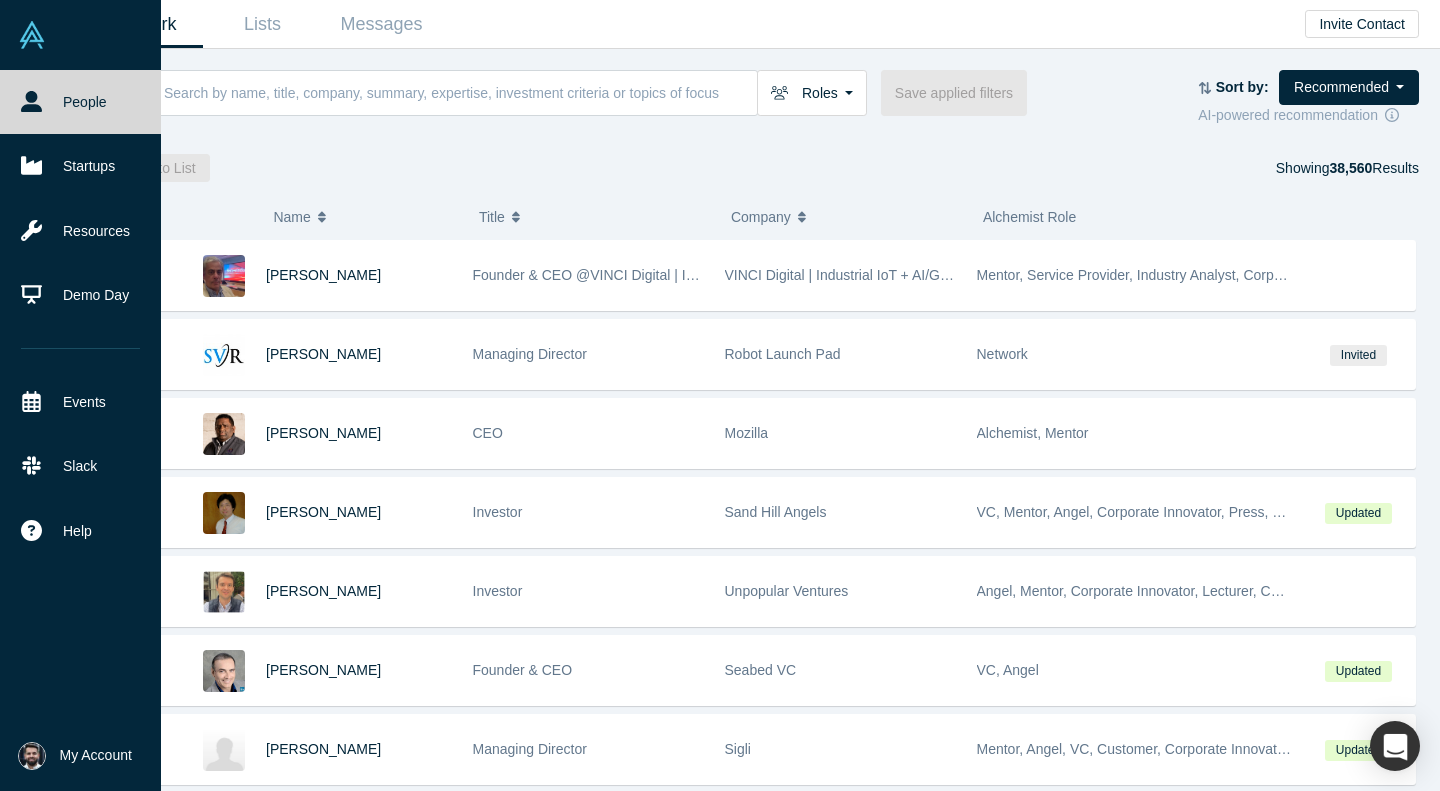 click at bounding box center [80, 35] 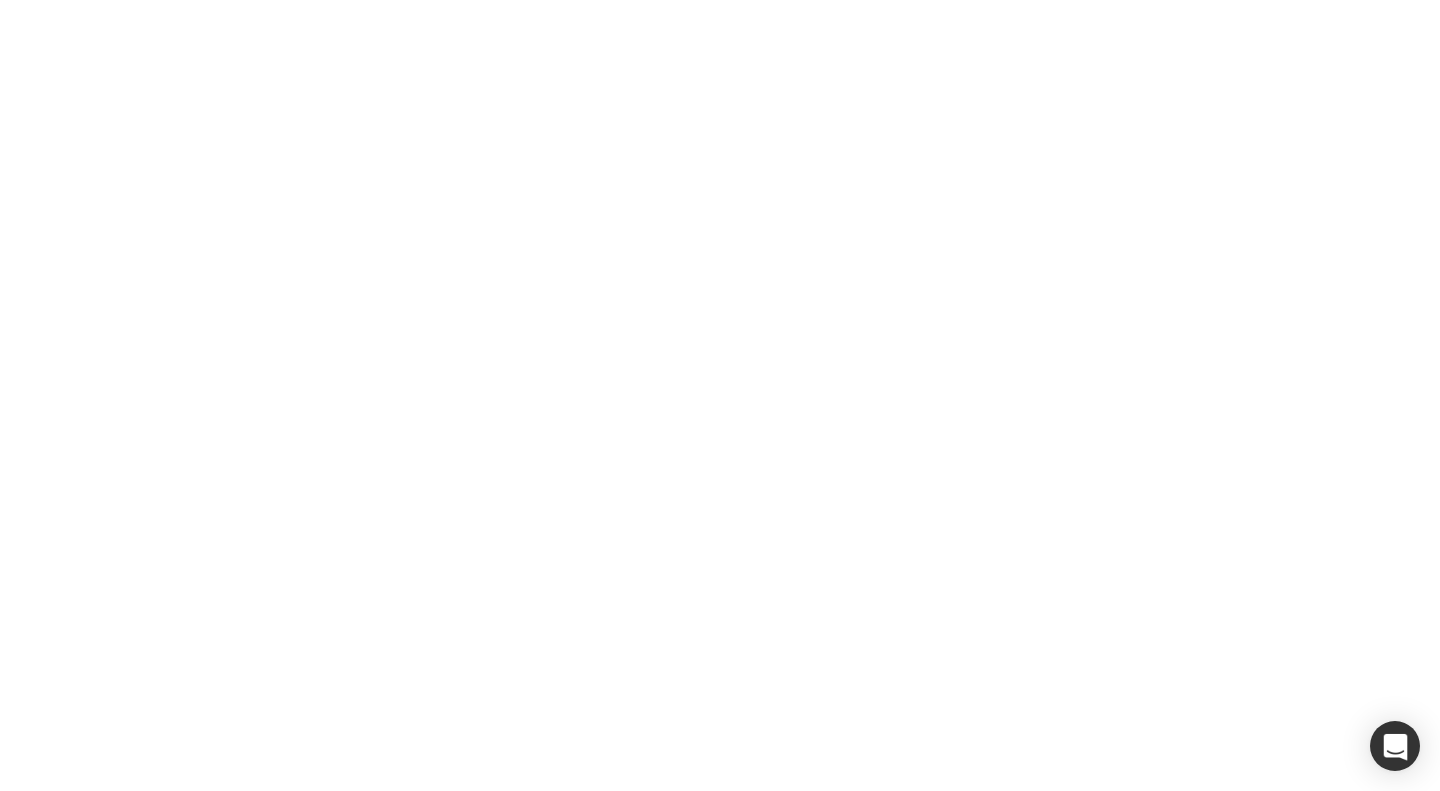 scroll, scrollTop: 0, scrollLeft: 0, axis: both 